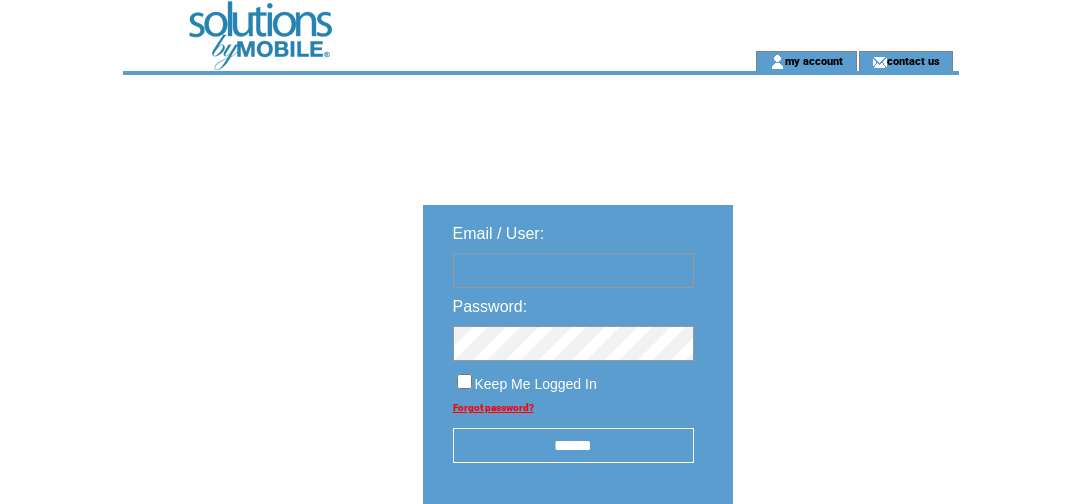 scroll, scrollTop: 0, scrollLeft: 0, axis: both 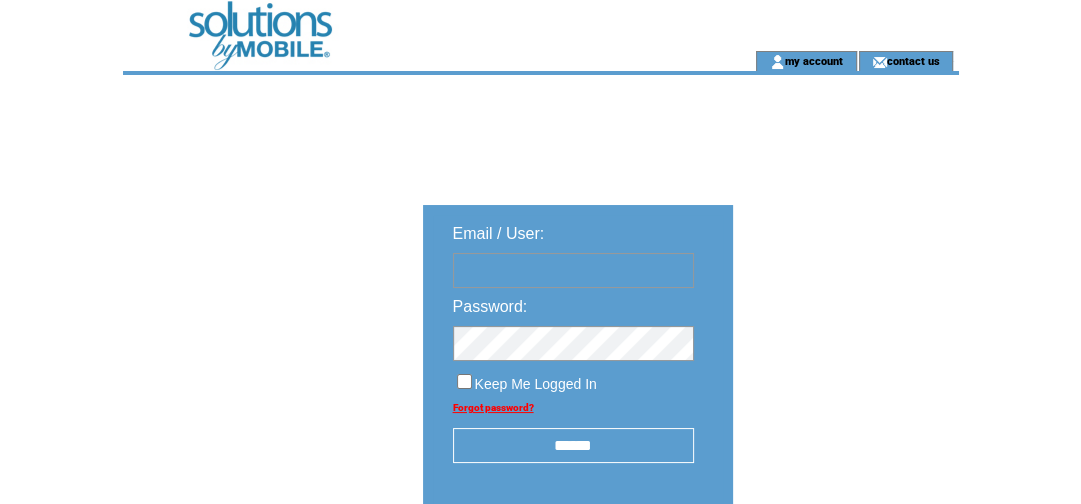 type on "**********" 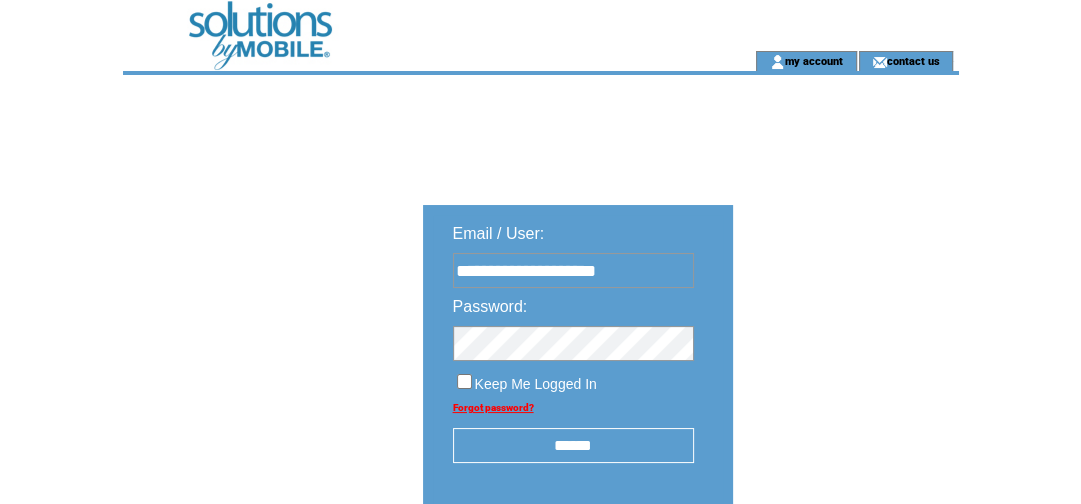 click on "******" at bounding box center [573, 445] 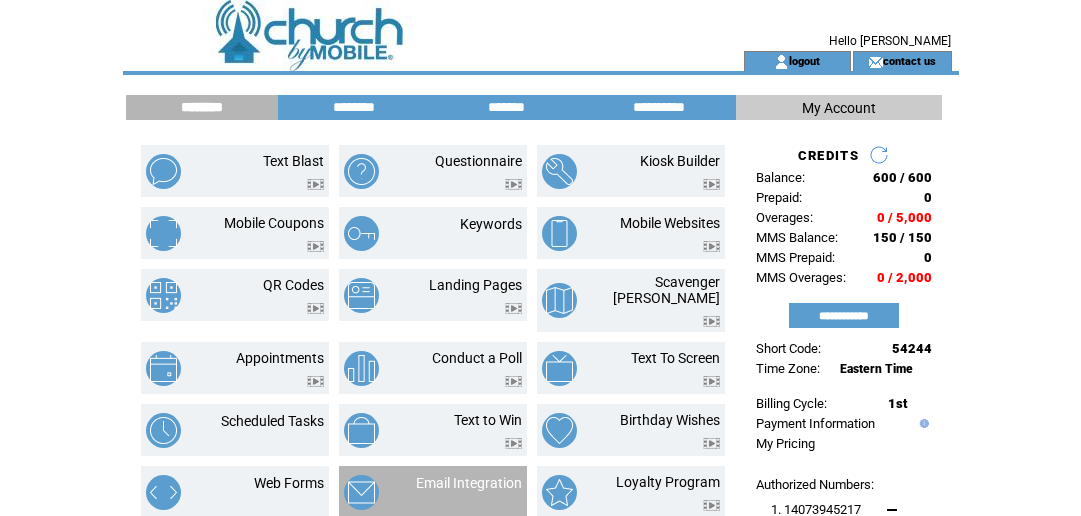scroll, scrollTop: 0, scrollLeft: 0, axis: both 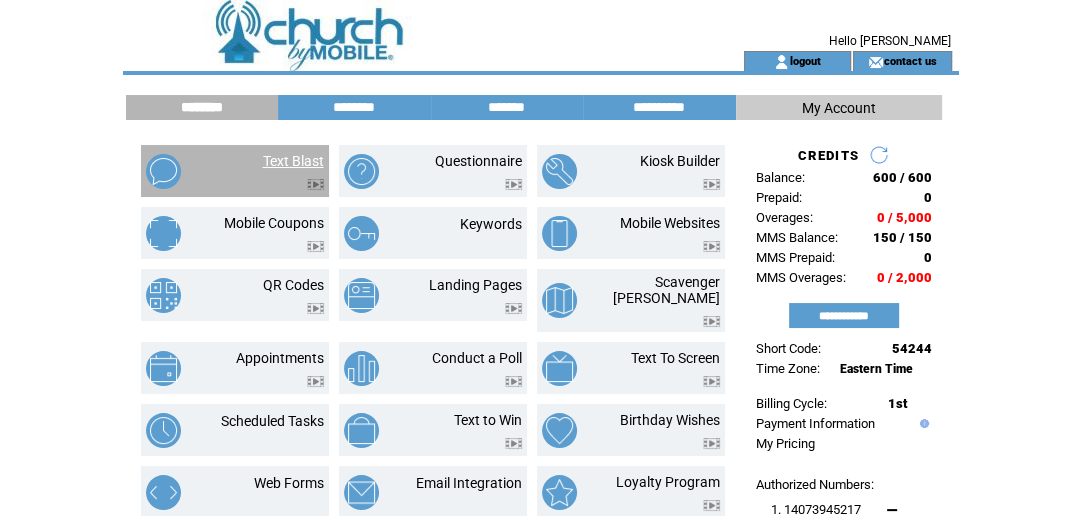 click on "Text Blast" at bounding box center [293, 161] 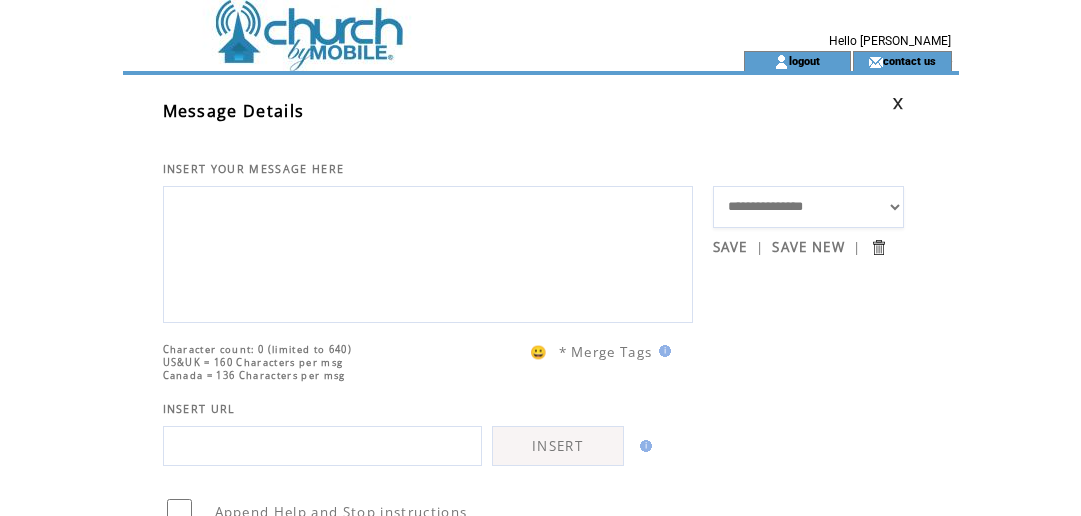 scroll, scrollTop: 0, scrollLeft: 0, axis: both 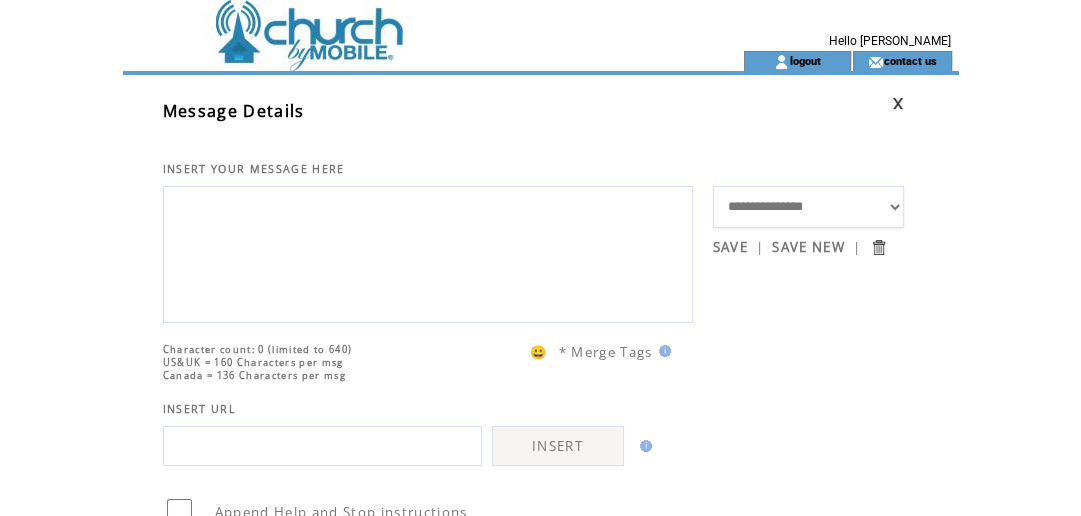 click at bounding box center [428, 252] 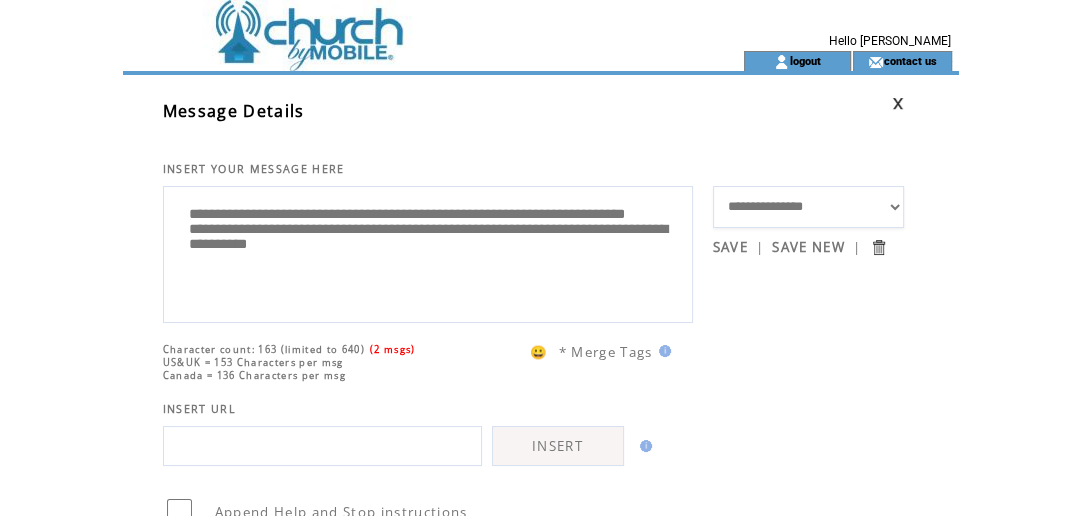 drag, startPoint x: 355, startPoint y: 277, endPoint x: 190, endPoint y: 261, distance: 165.77394 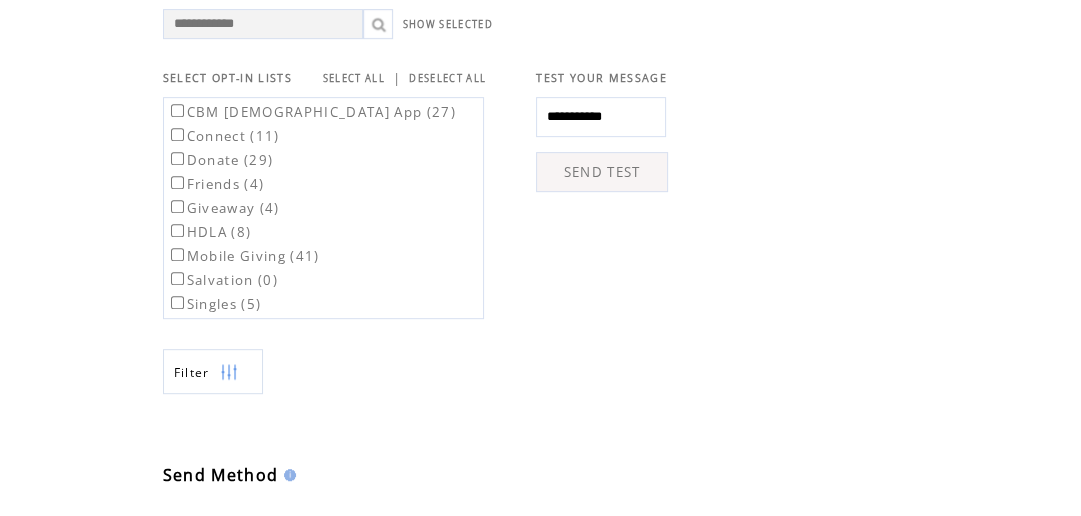 scroll, scrollTop: 675, scrollLeft: 0, axis: vertical 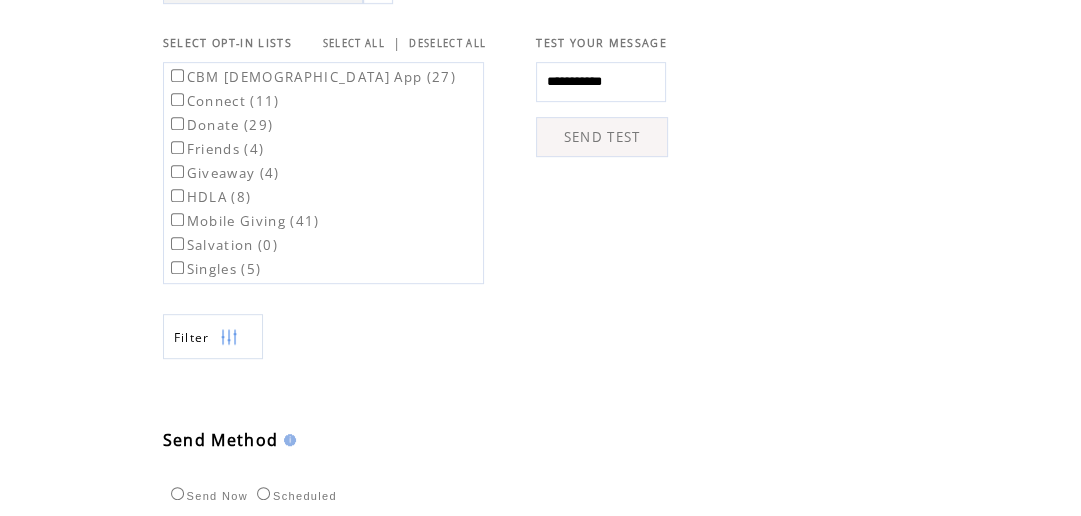 type on "**********" 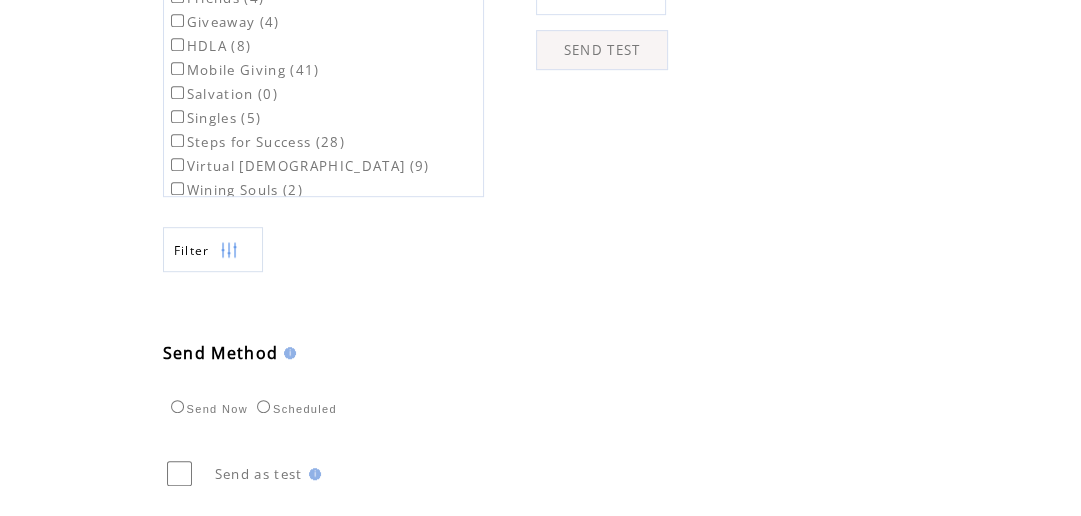 scroll, scrollTop: 821, scrollLeft: 0, axis: vertical 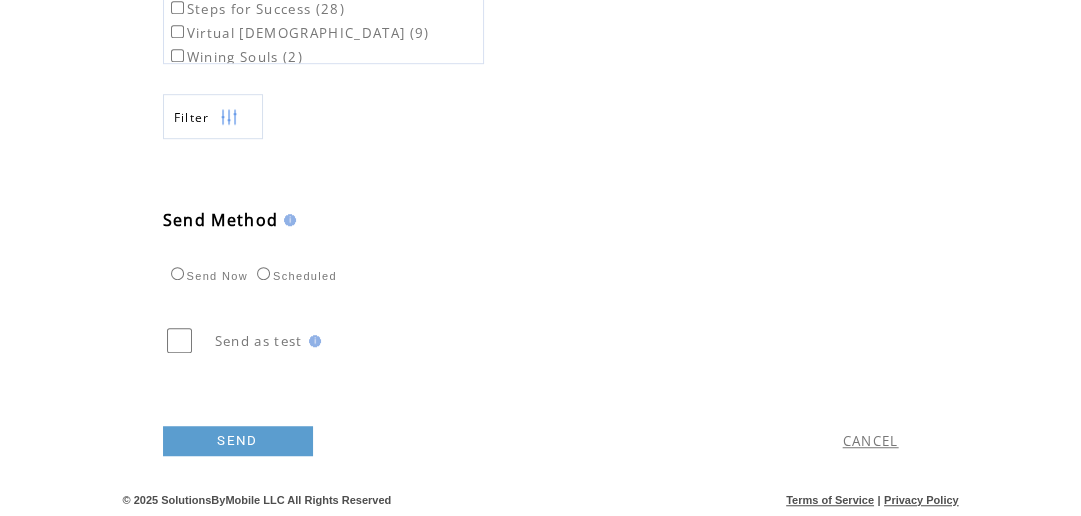 click on "SEND" at bounding box center (238, 441) 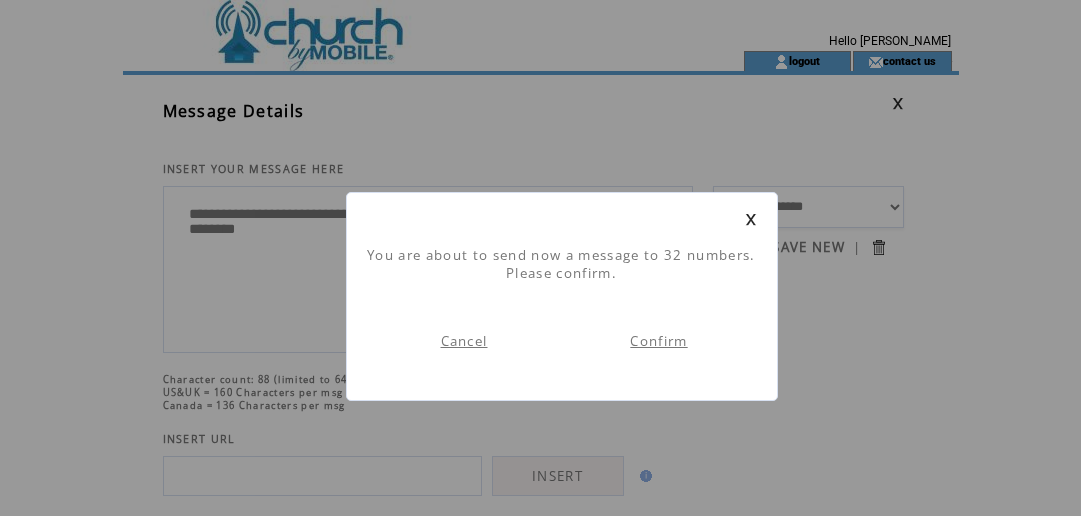 scroll, scrollTop: 0, scrollLeft: 0, axis: both 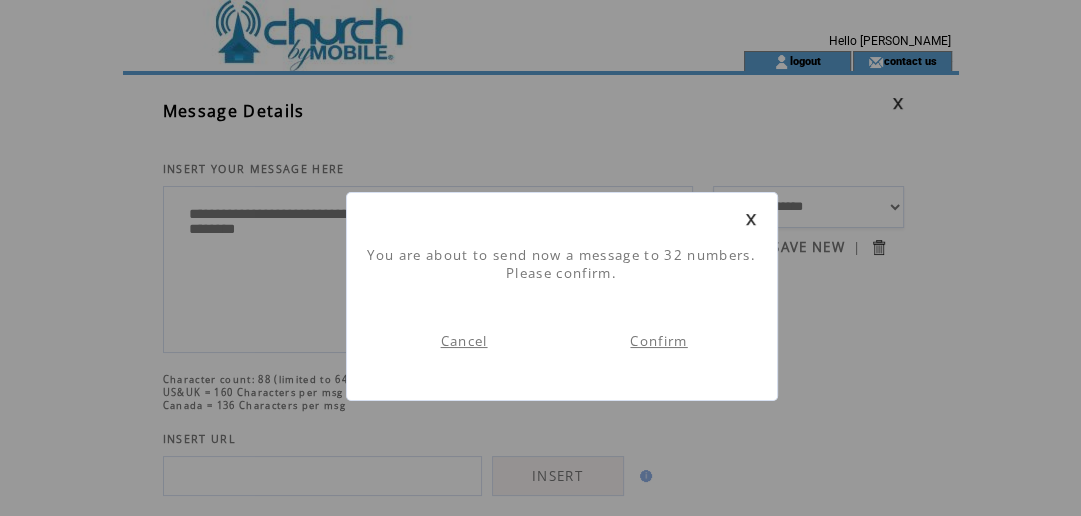 click on "Confirm" at bounding box center (658, 341) 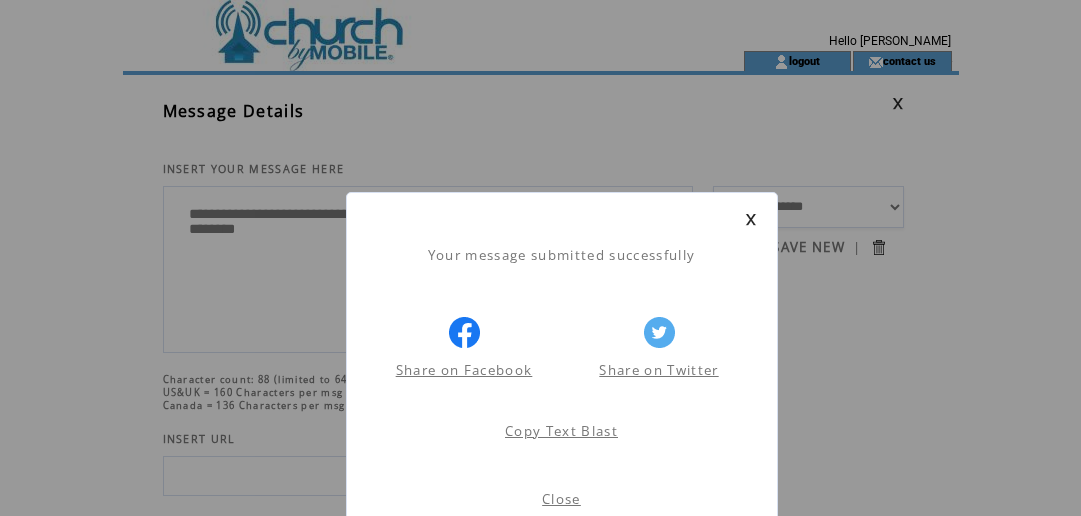 scroll, scrollTop: 0, scrollLeft: 0, axis: both 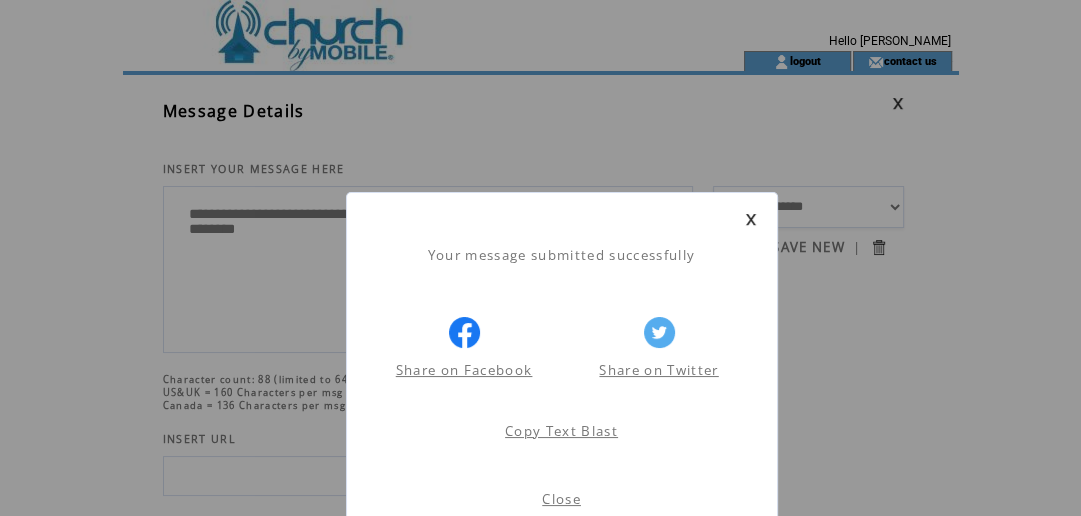 click on "Close" at bounding box center (561, 499) 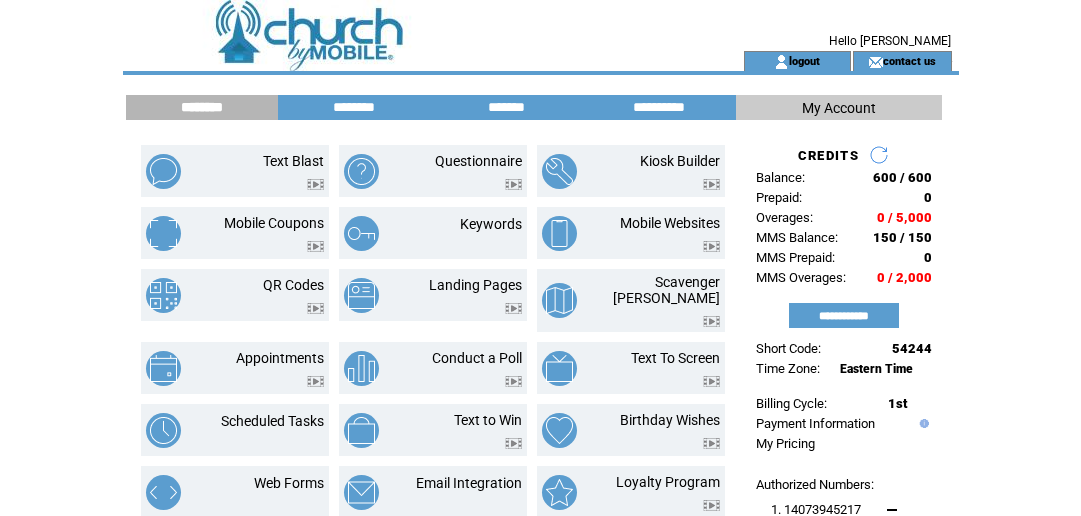 scroll, scrollTop: 0, scrollLeft: 0, axis: both 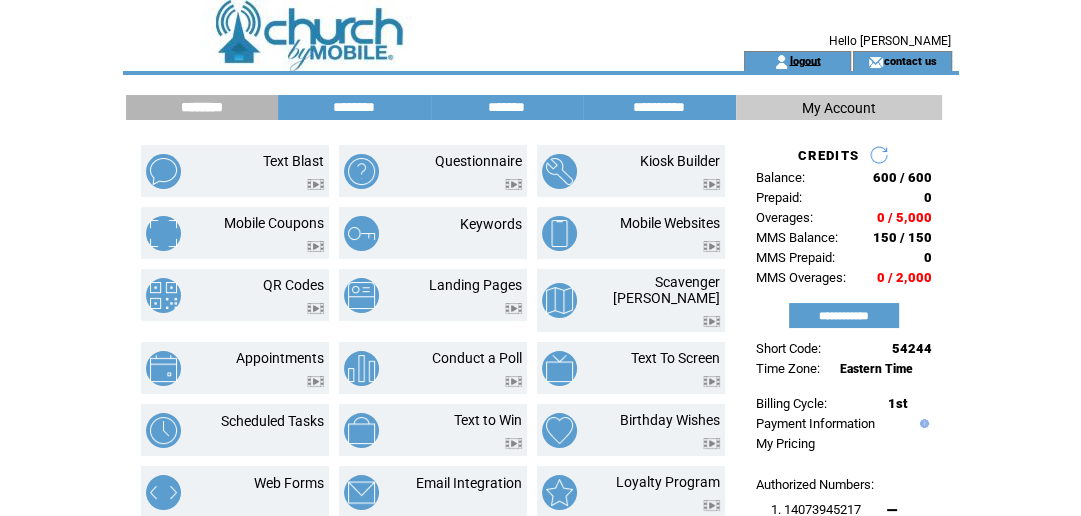 click on "logout" at bounding box center (804, 60) 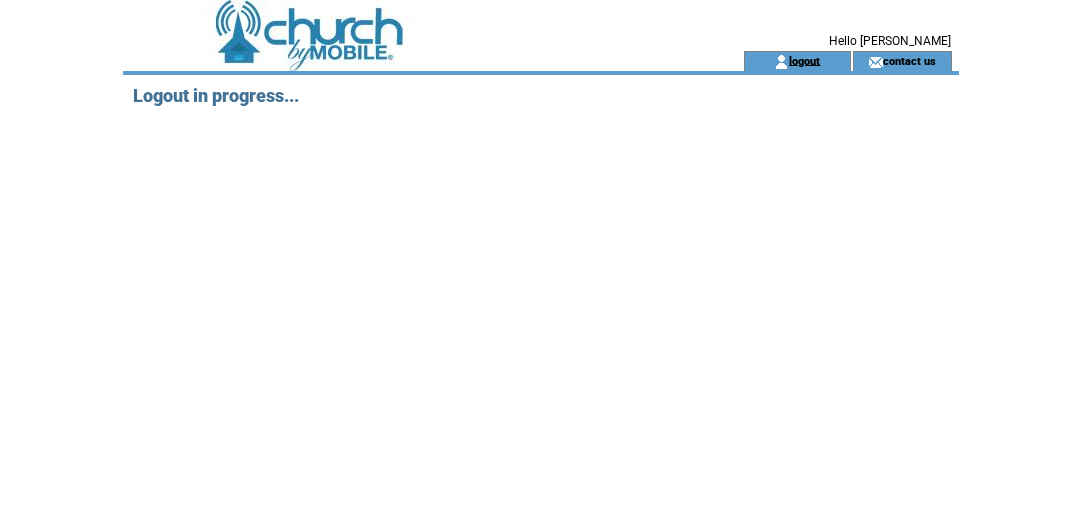 scroll, scrollTop: 0, scrollLeft: 0, axis: both 